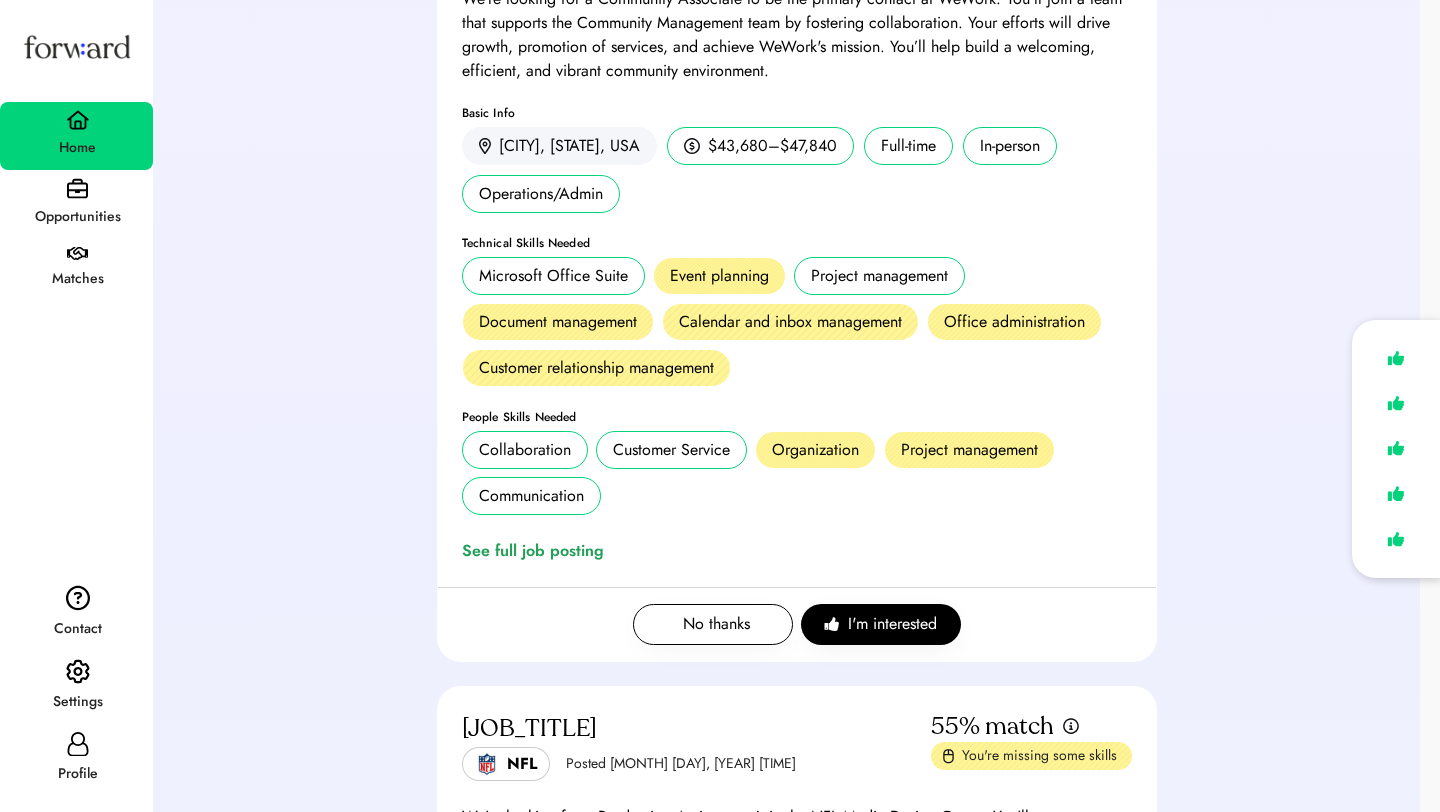 scroll, scrollTop: 2716, scrollLeft: 0, axis: vertical 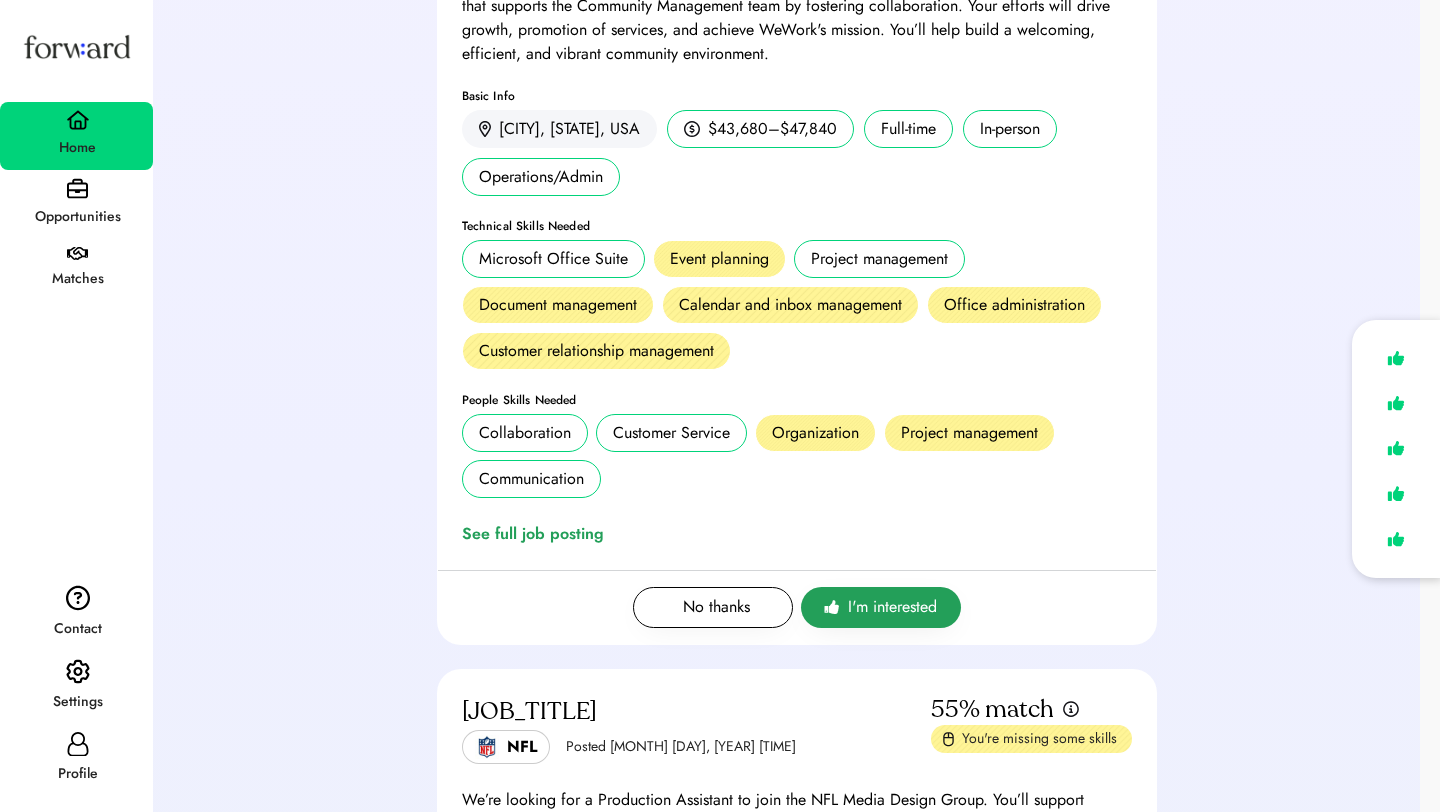 click on "I'm interested" at bounding box center [892, 607] 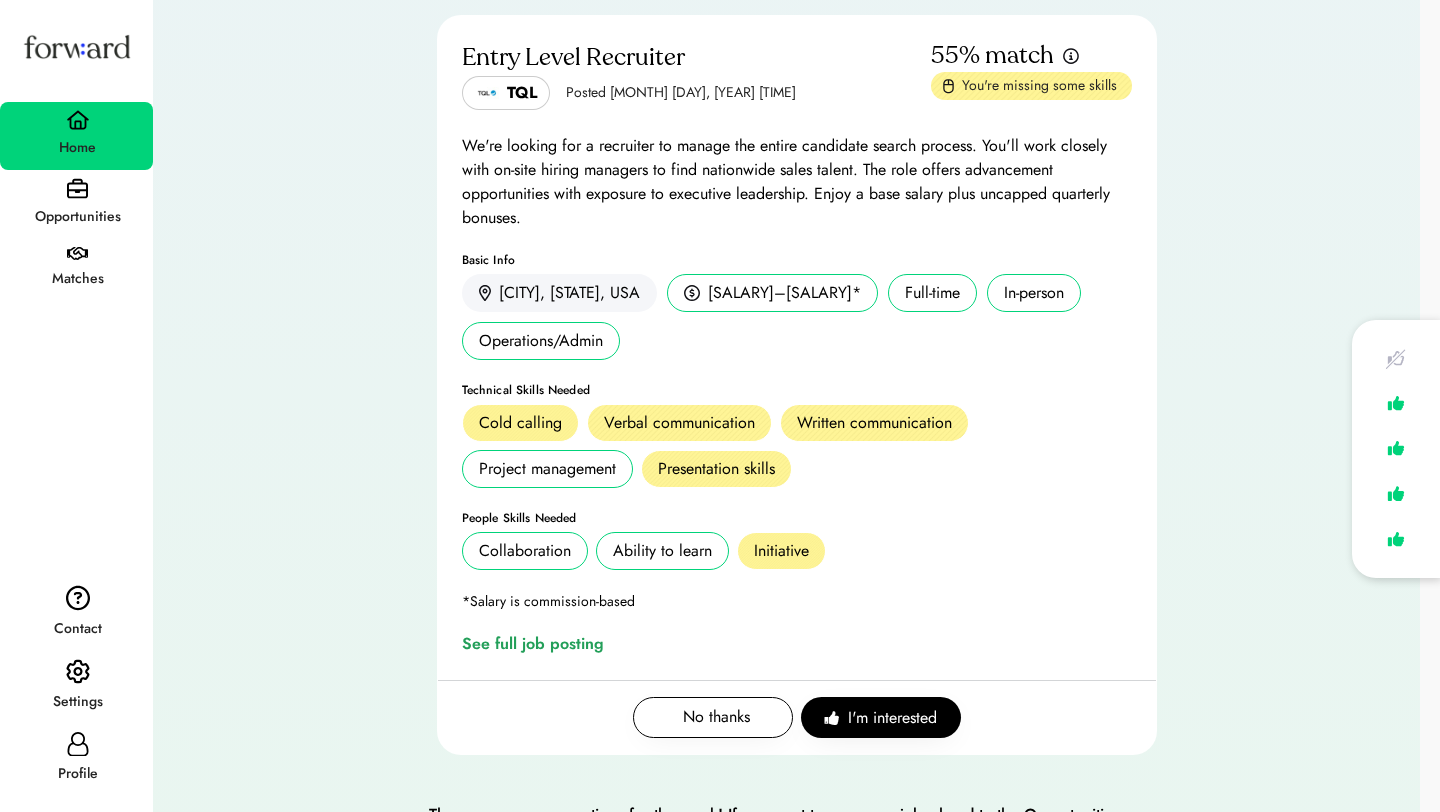 scroll, scrollTop: 4719, scrollLeft: 0, axis: vertical 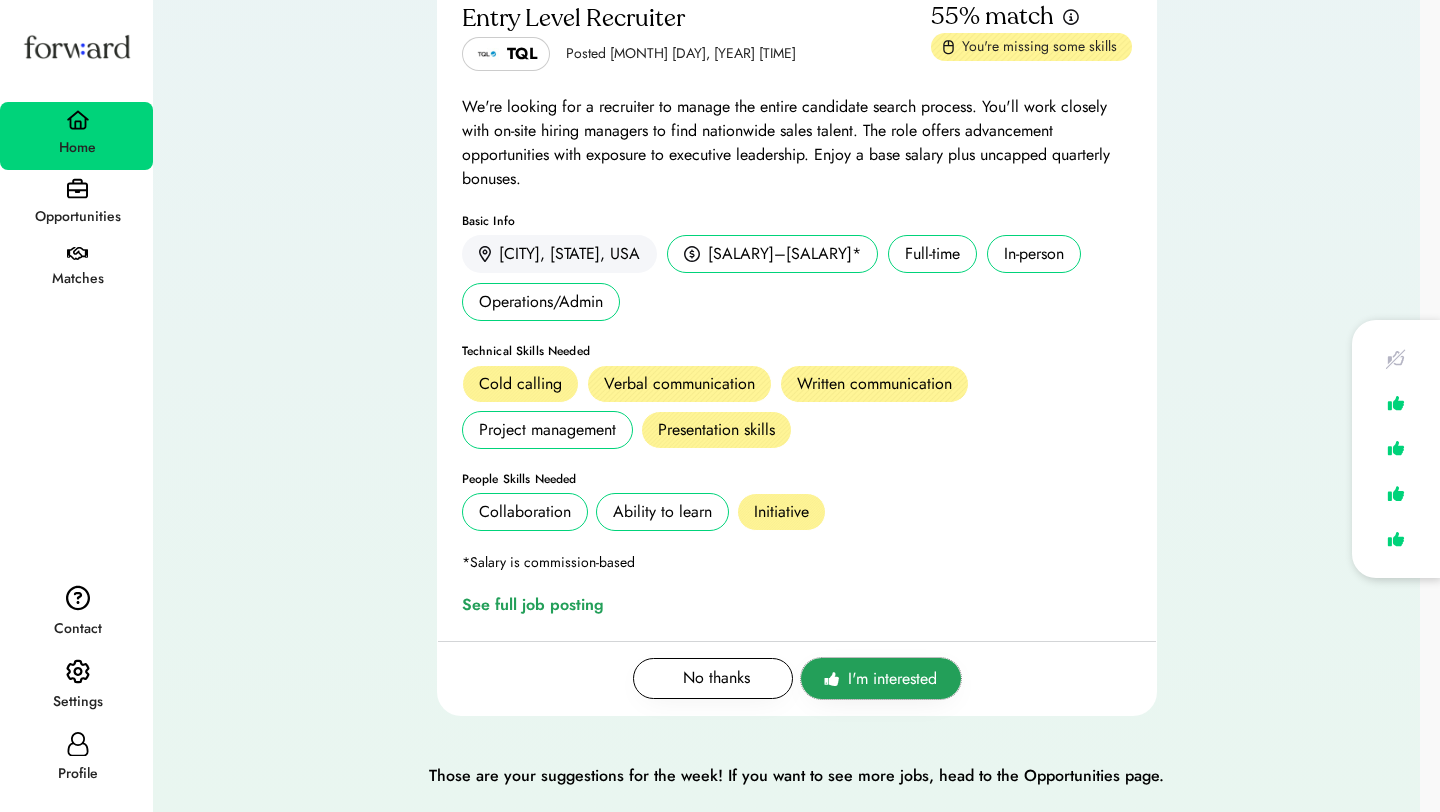 click on "I'm interested" at bounding box center (892, 679) 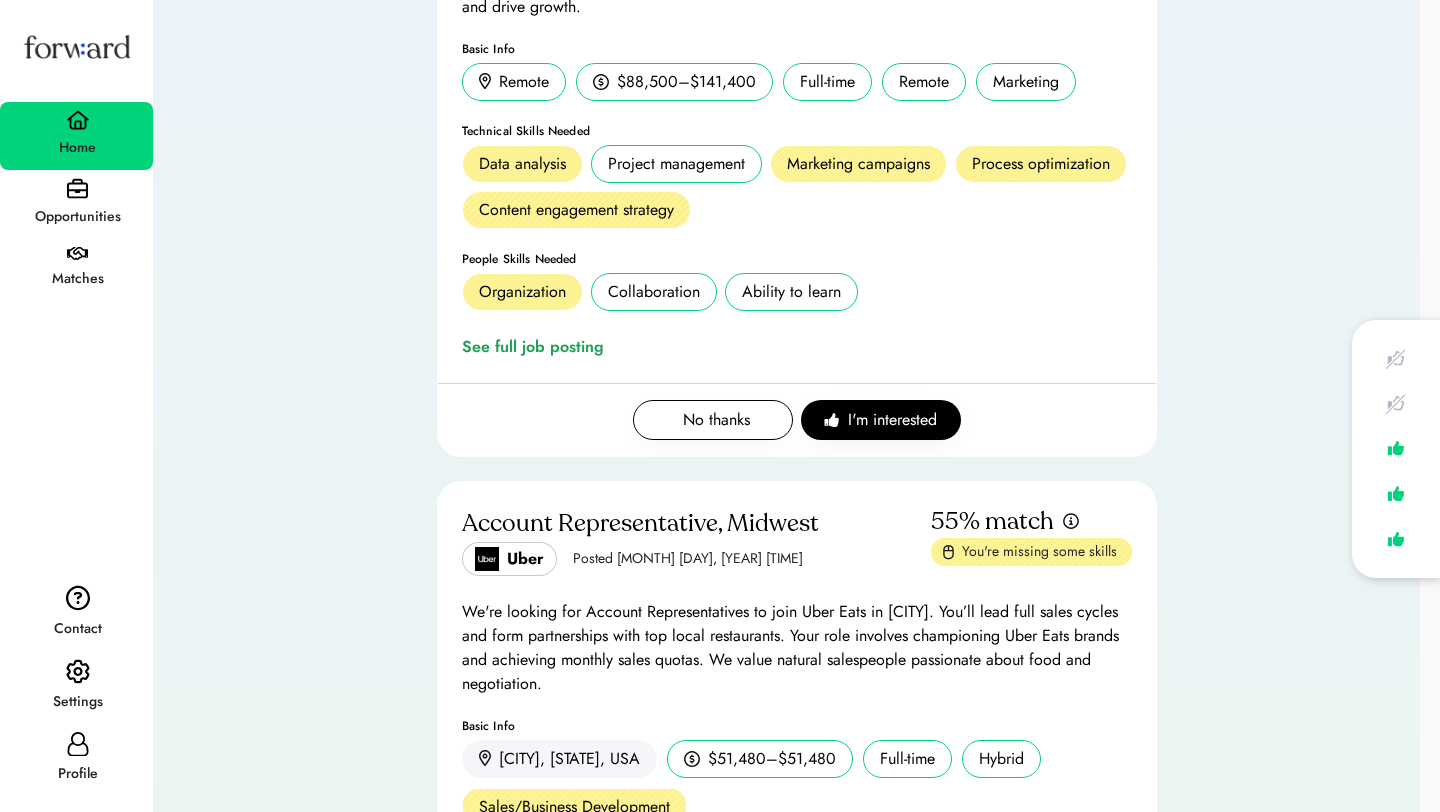 scroll, scrollTop: 3483, scrollLeft: 0, axis: vertical 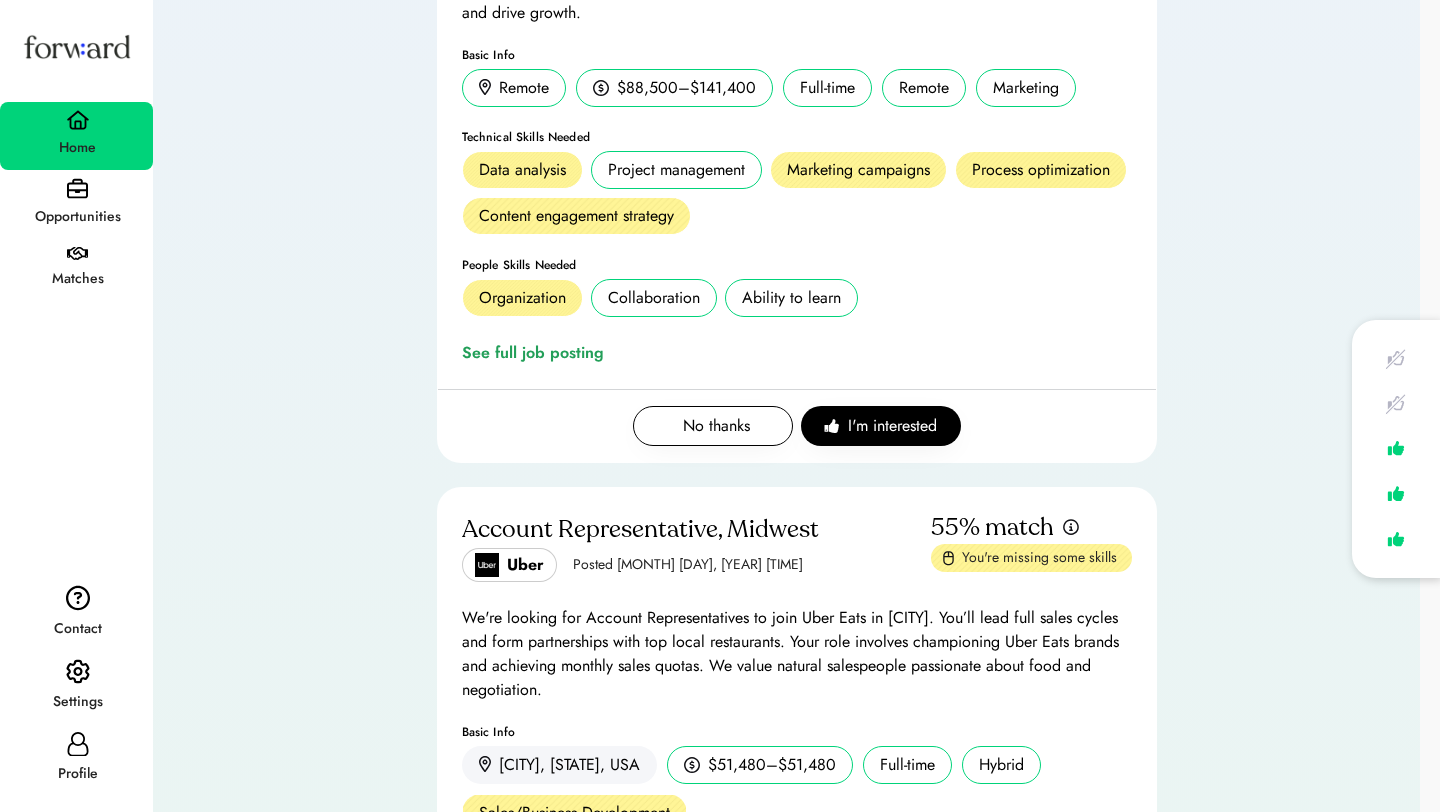 click on "Matches" at bounding box center [77, 279] 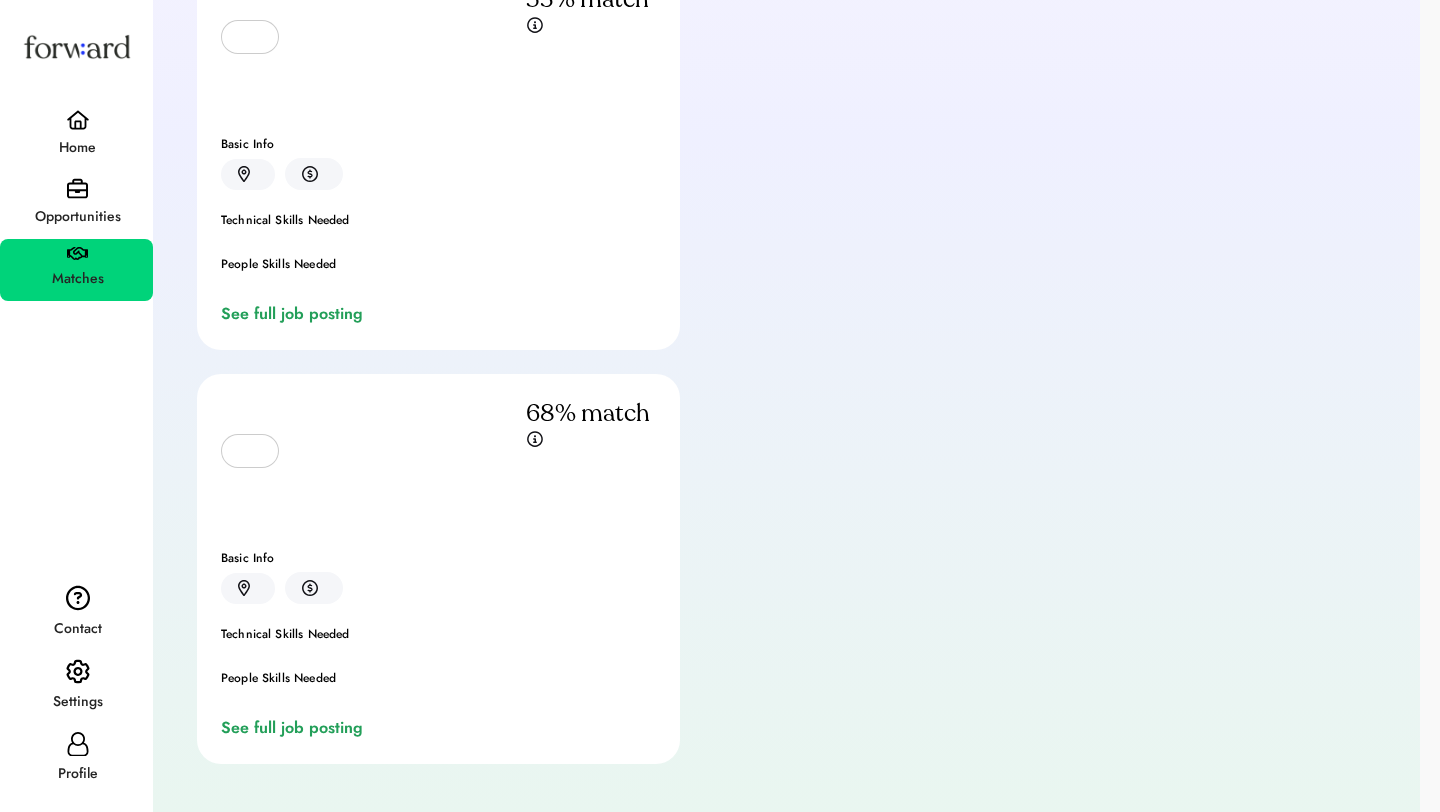 scroll, scrollTop: 20, scrollLeft: 0, axis: vertical 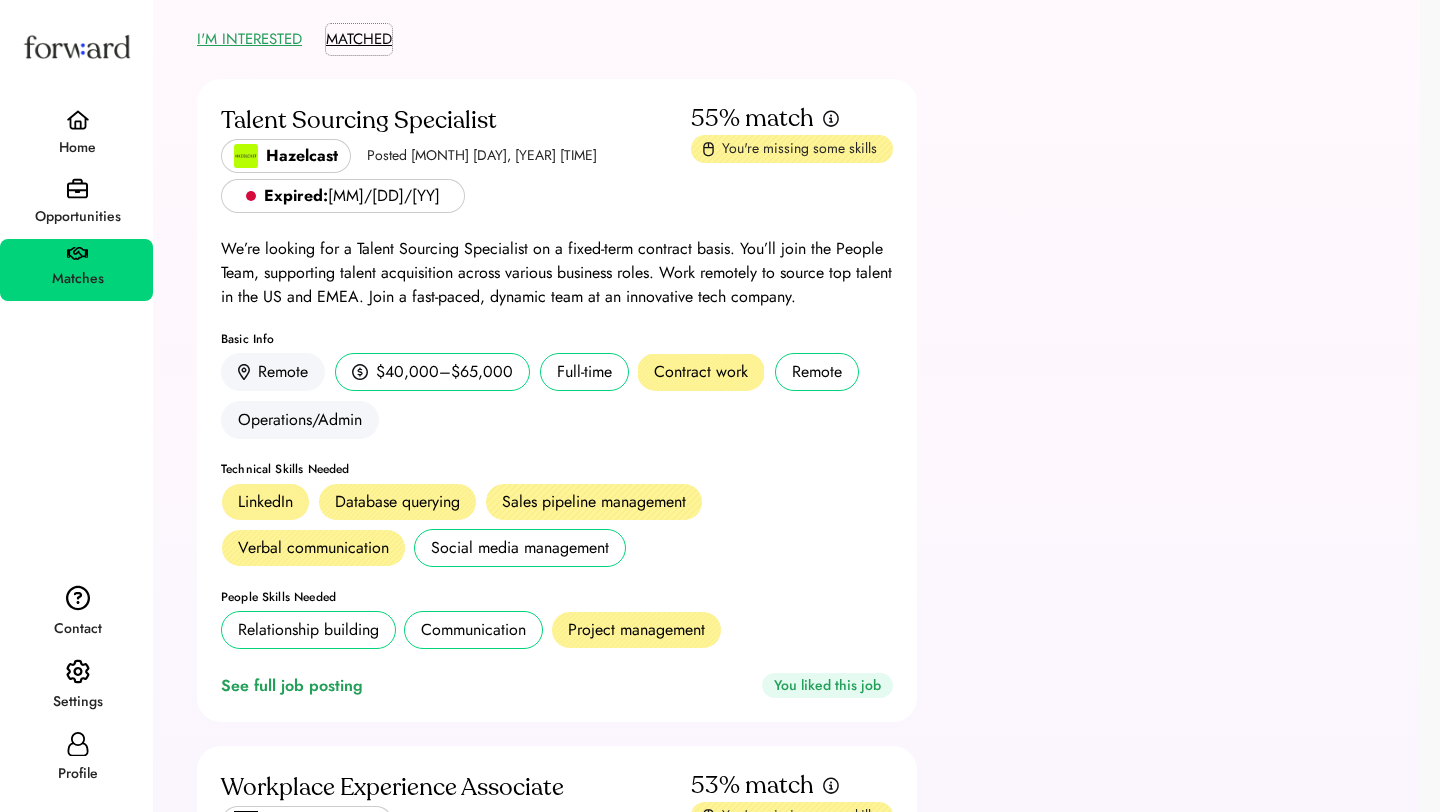 click on "MATCHED" at bounding box center [359, 39] 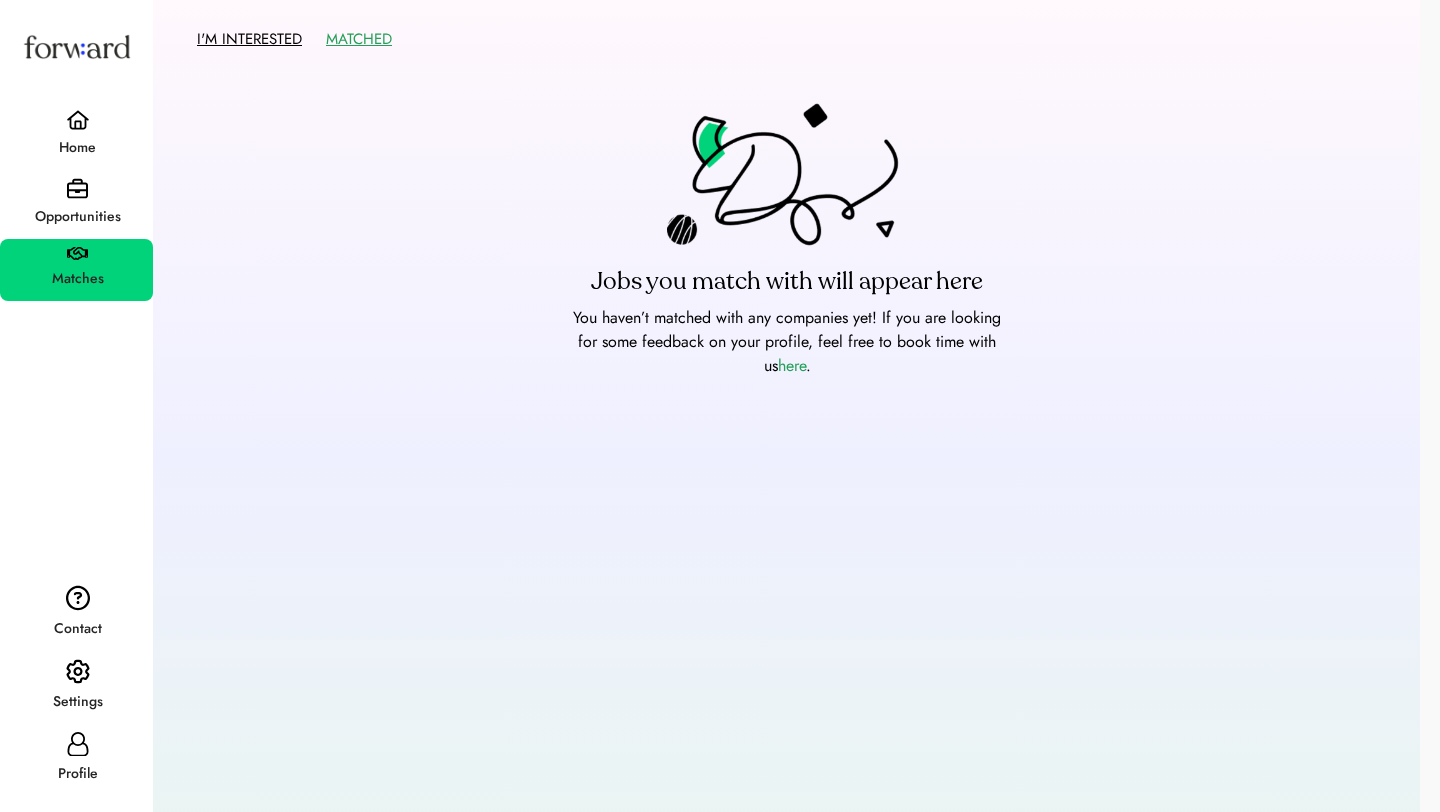 click on "I'M INTERESTED" at bounding box center [249, 39] 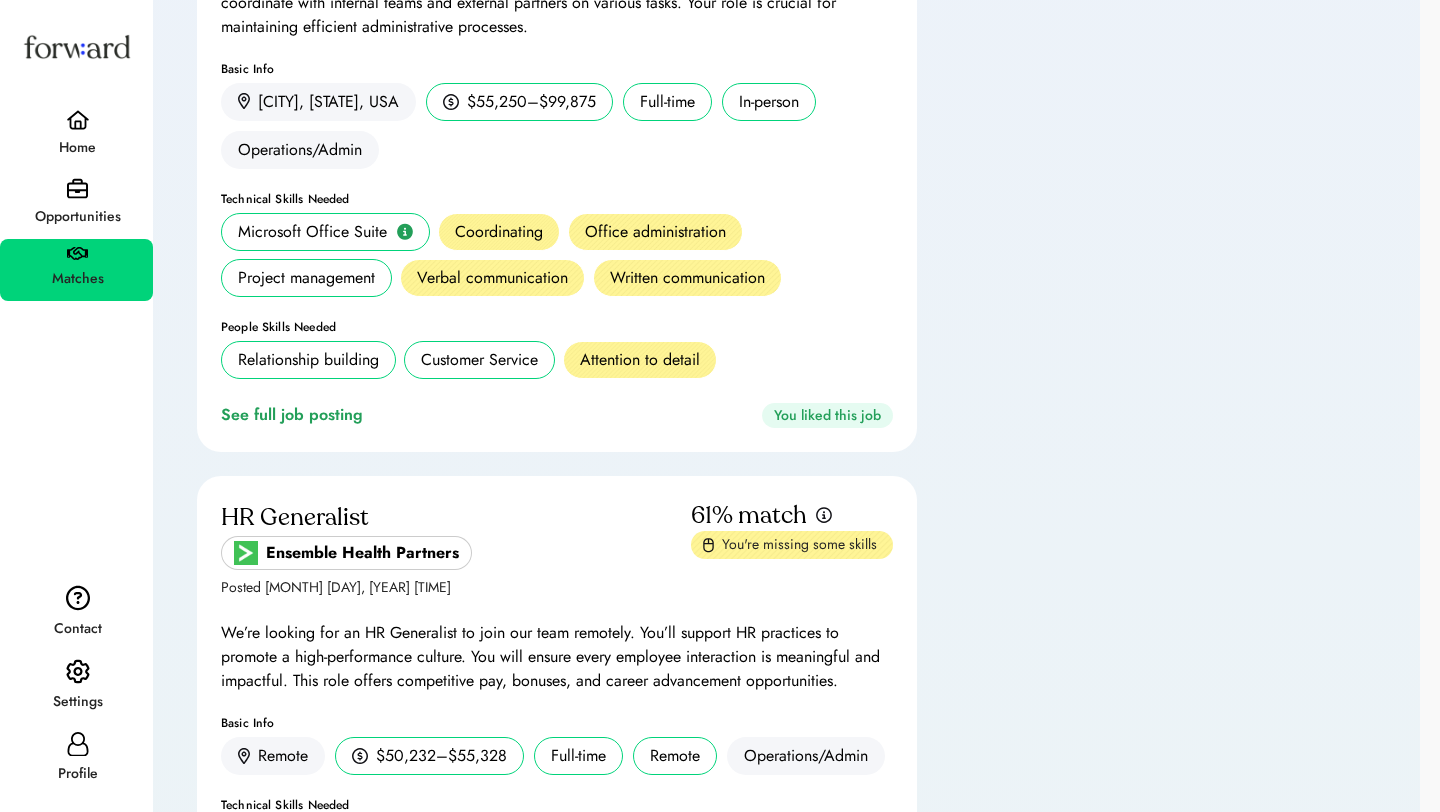 scroll, scrollTop: 7183, scrollLeft: 0, axis: vertical 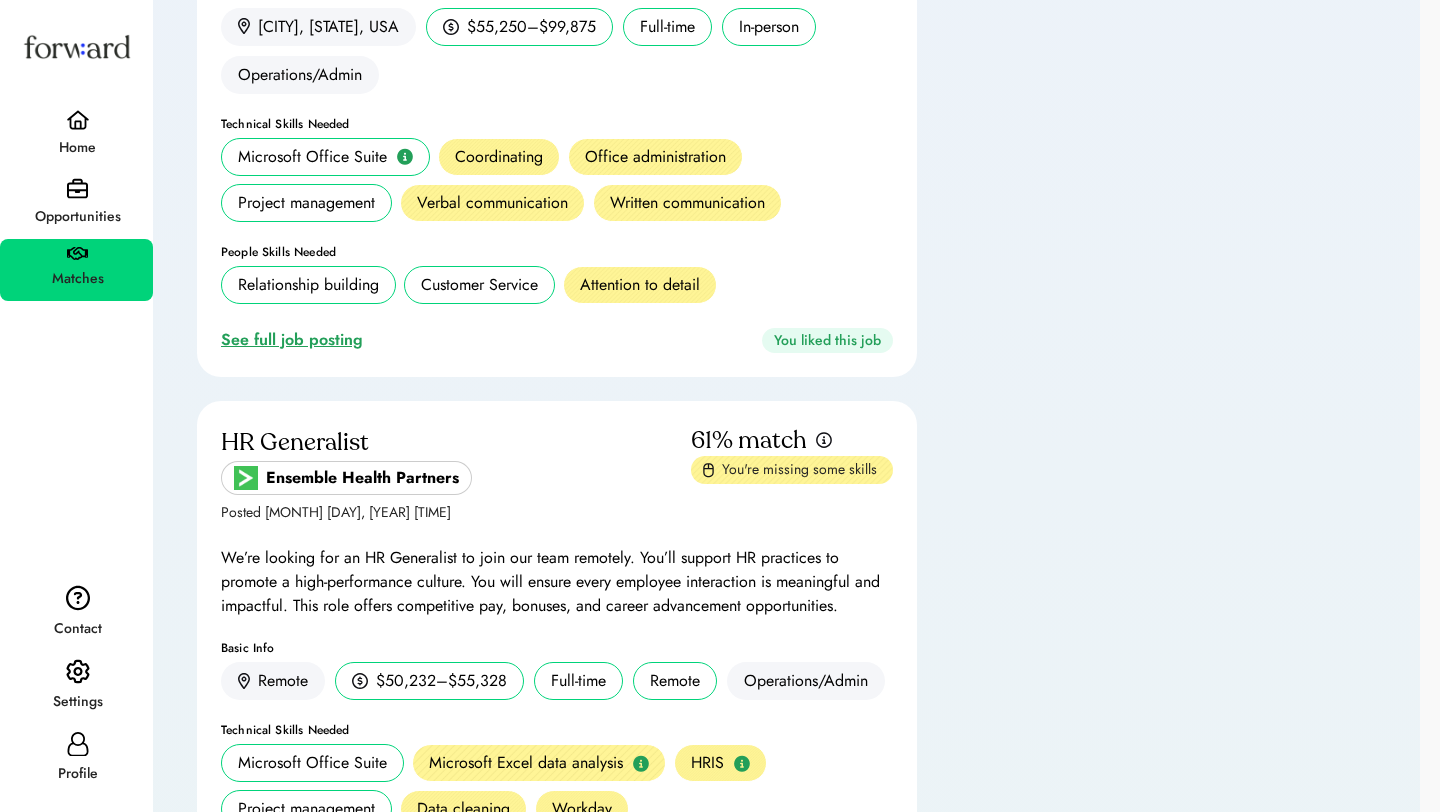 click on "See full job posting" at bounding box center (296, 340) 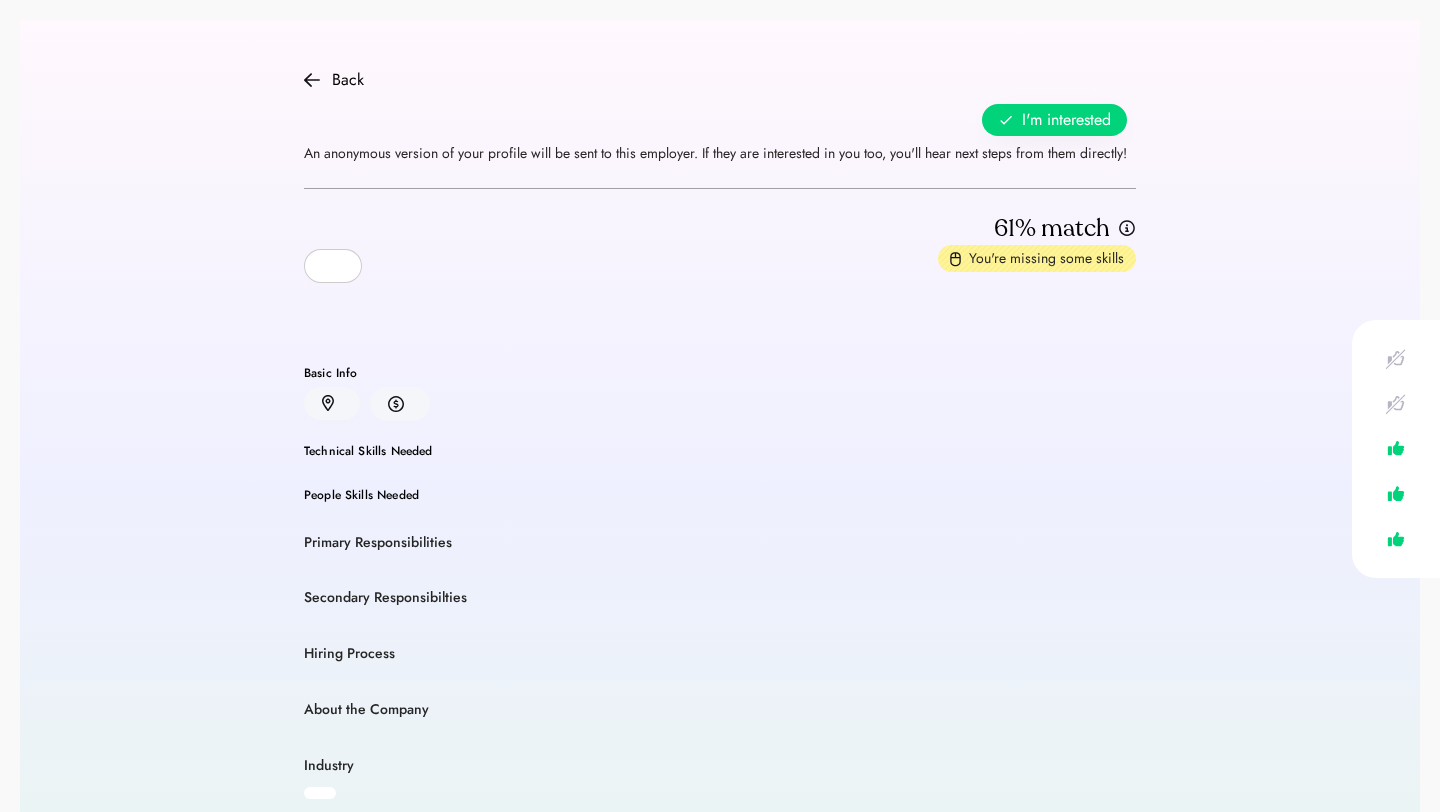 scroll, scrollTop: 0, scrollLeft: 0, axis: both 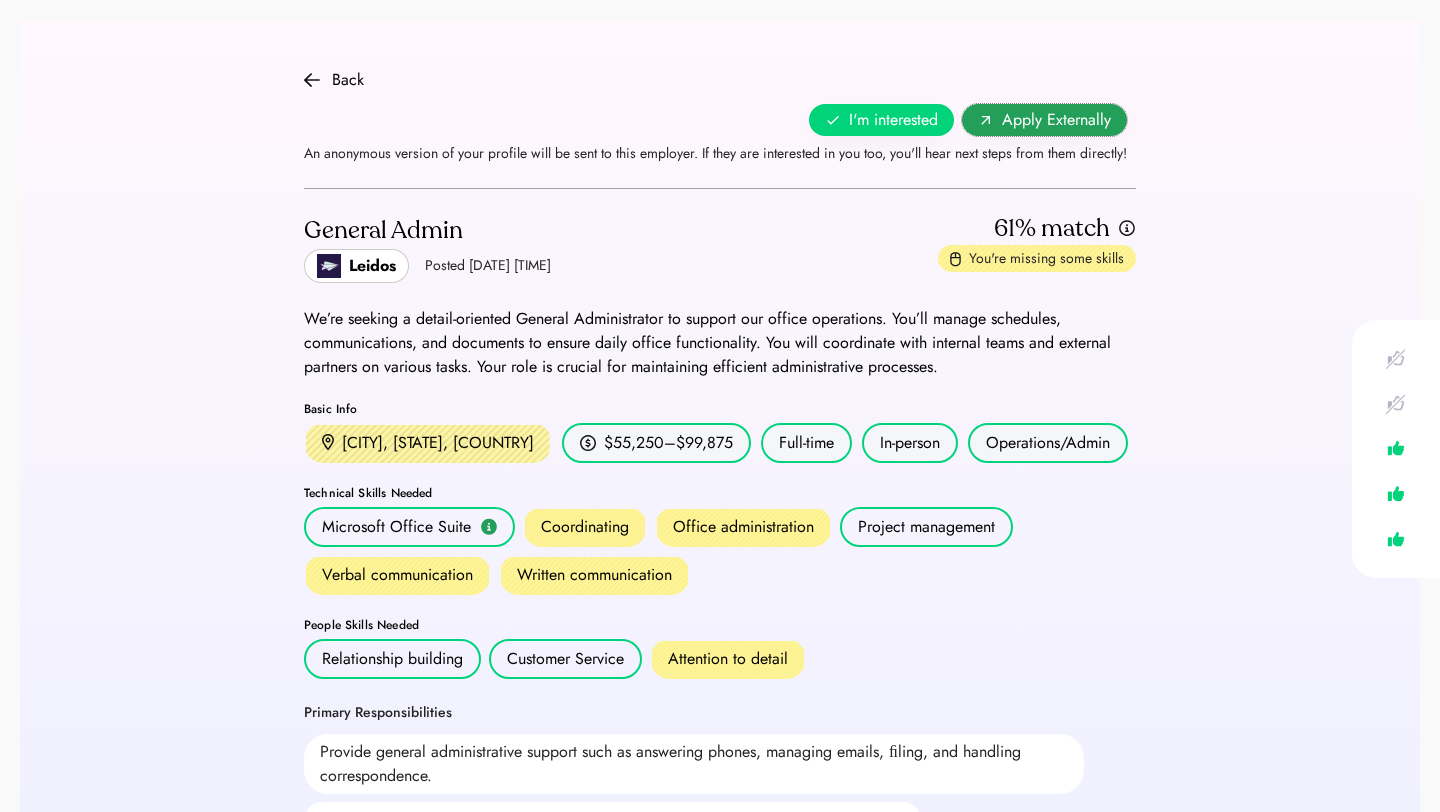 click on "Apply Externally" at bounding box center (1044, 120) 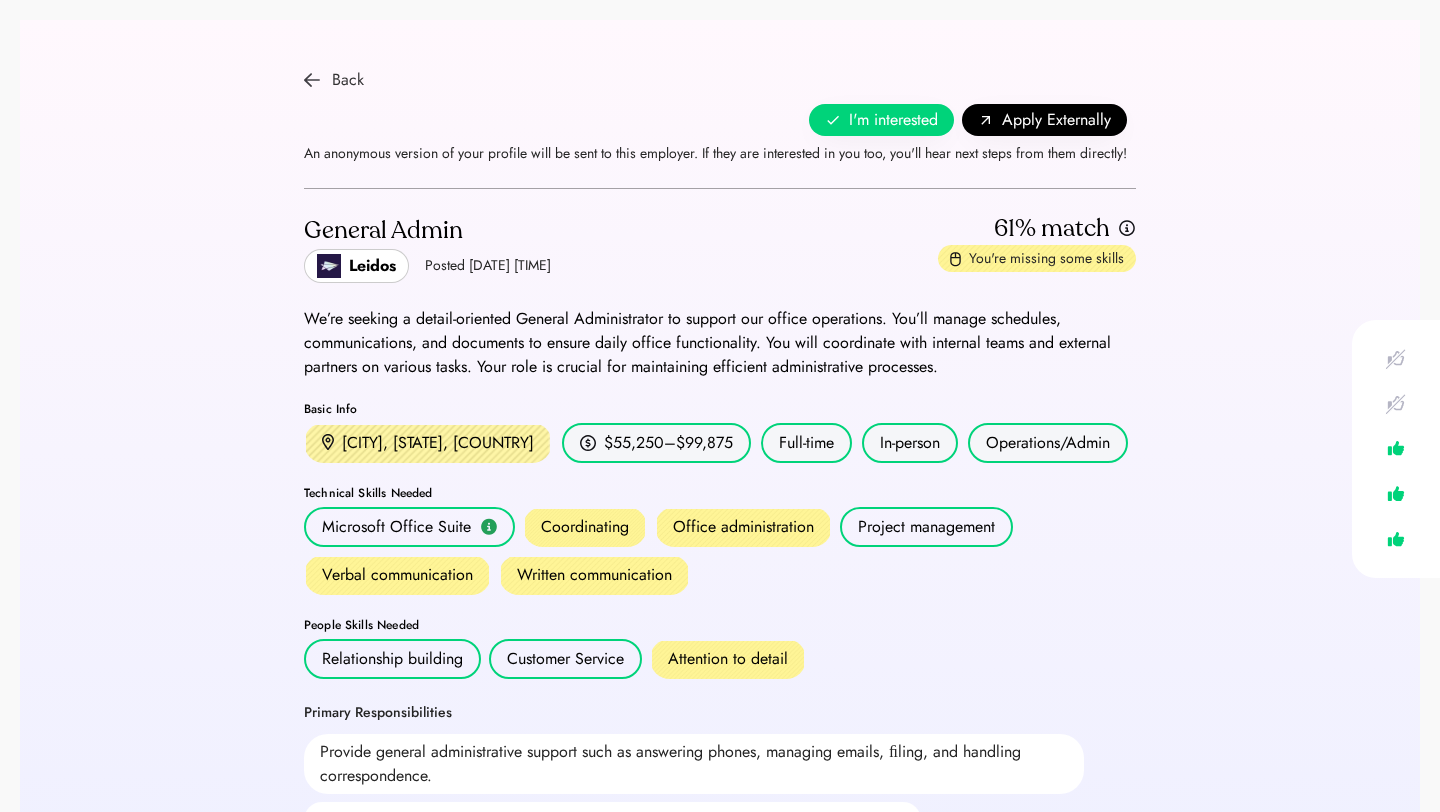 click on "Back" at bounding box center (348, 80) 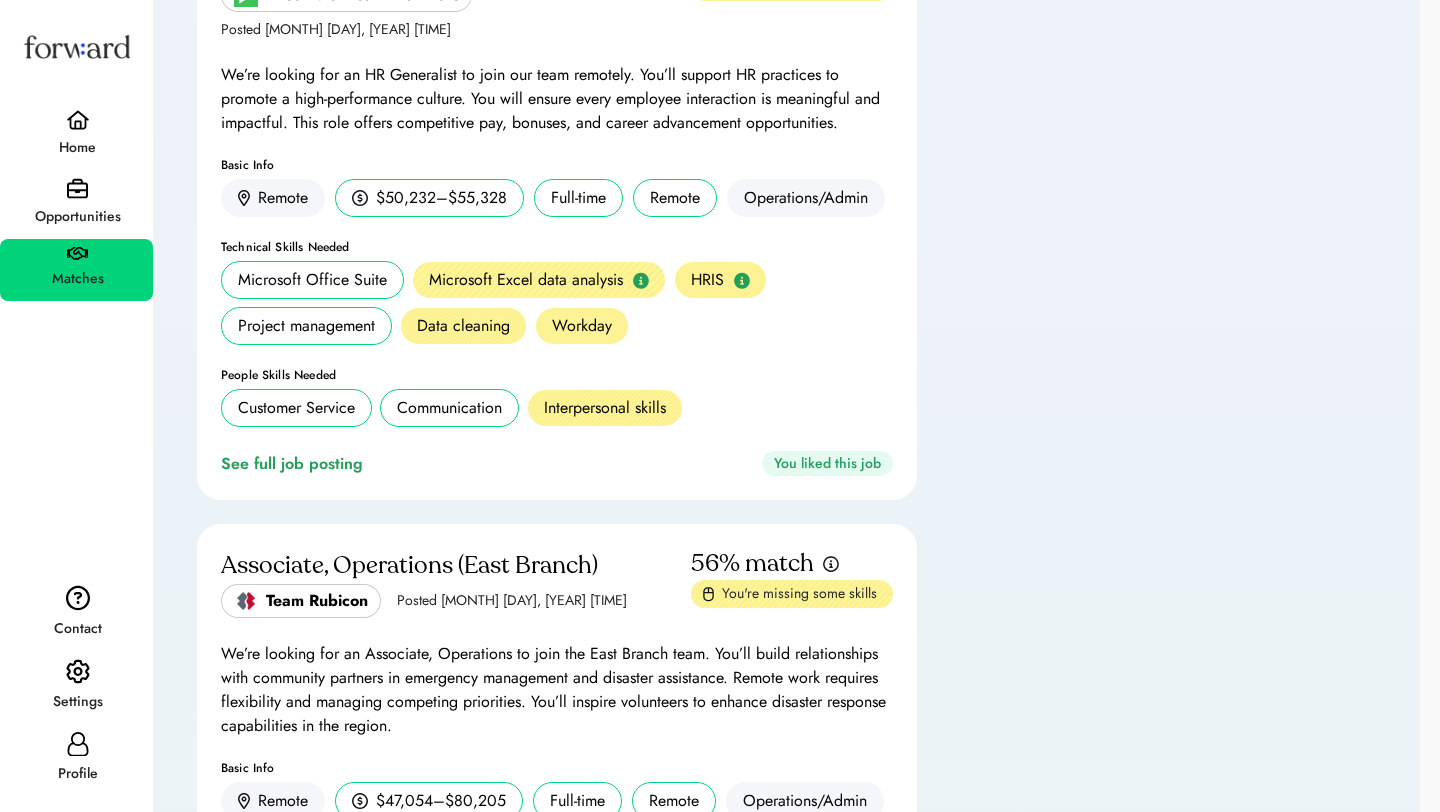 scroll, scrollTop: 7676, scrollLeft: 0, axis: vertical 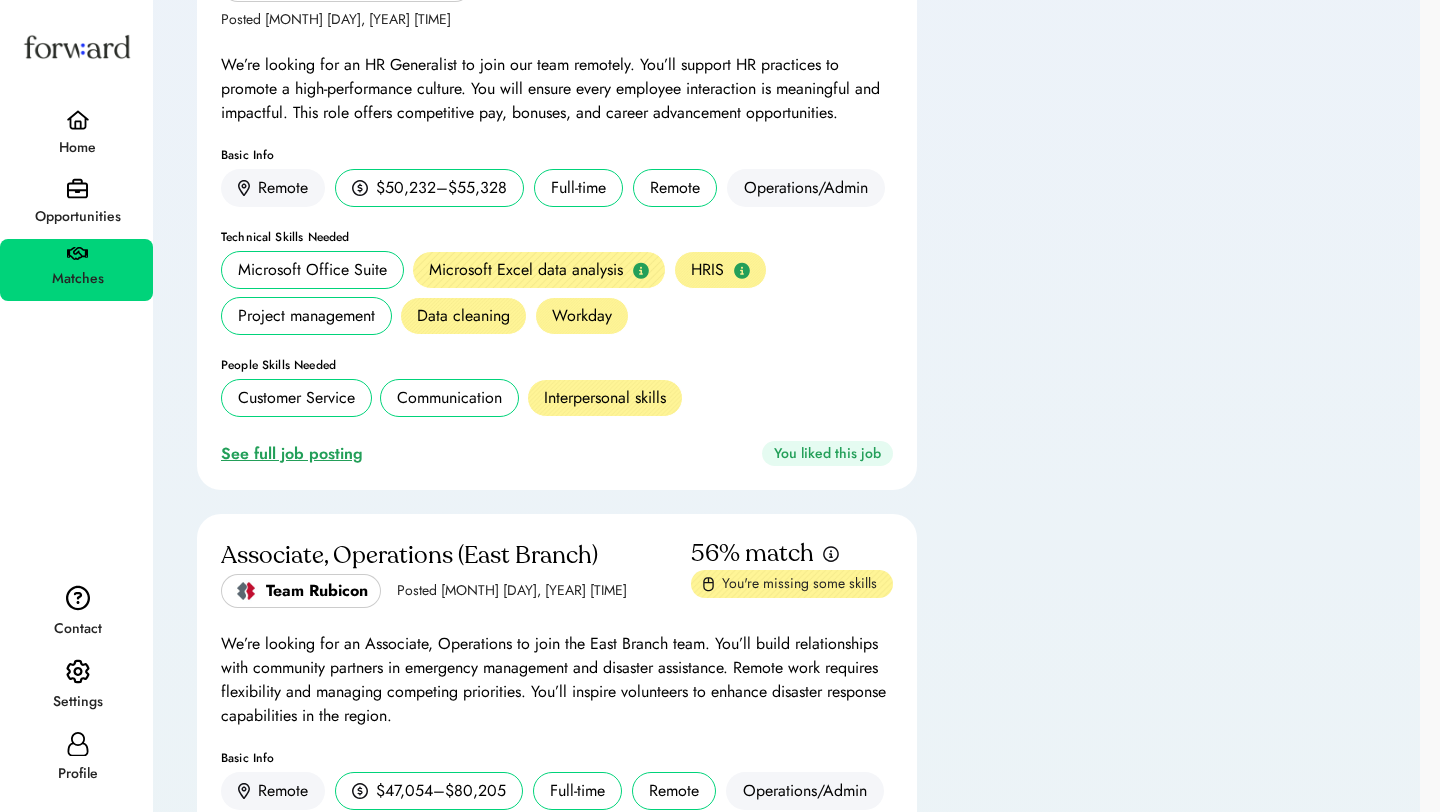 click on "See full job posting" at bounding box center (296, 454) 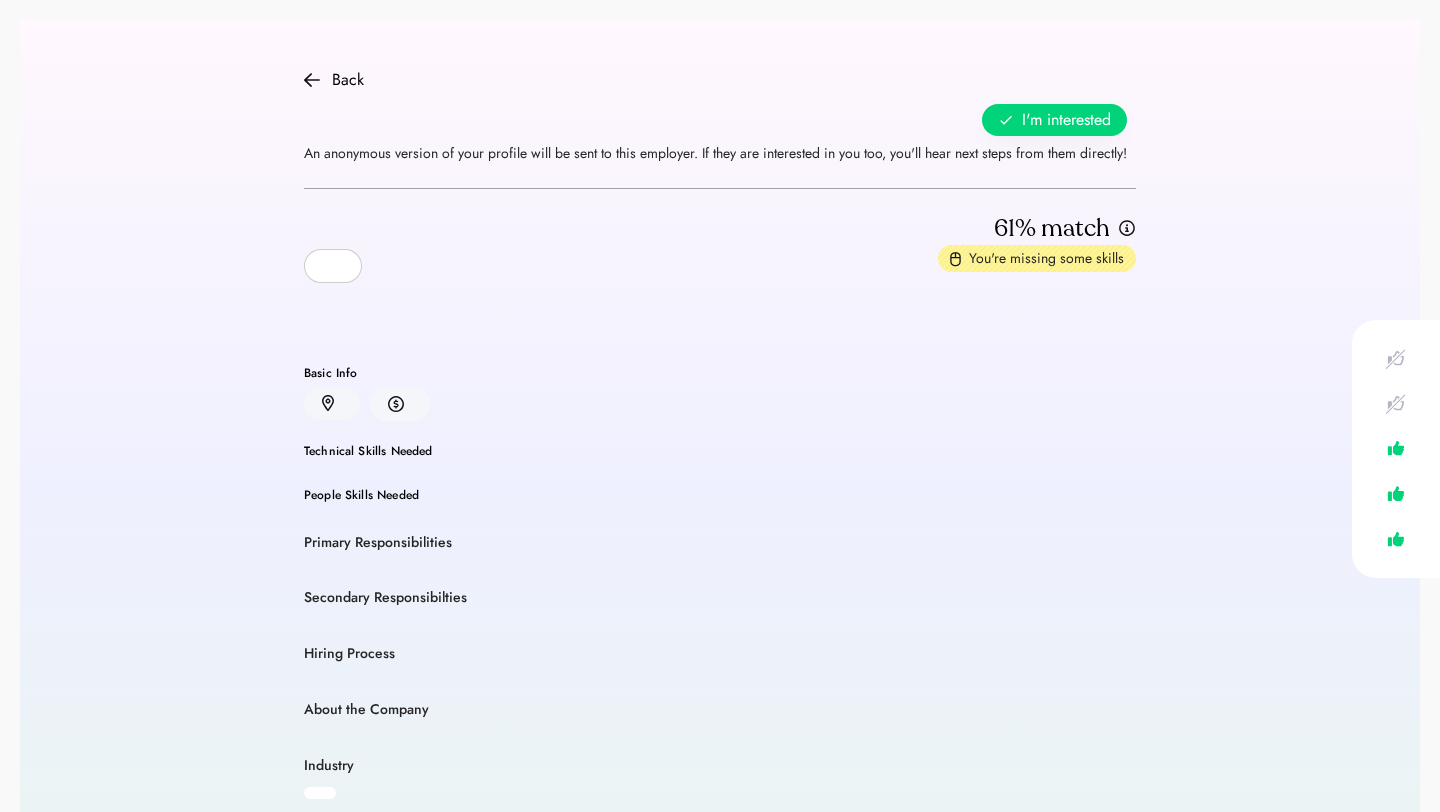 scroll, scrollTop: 0, scrollLeft: 0, axis: both 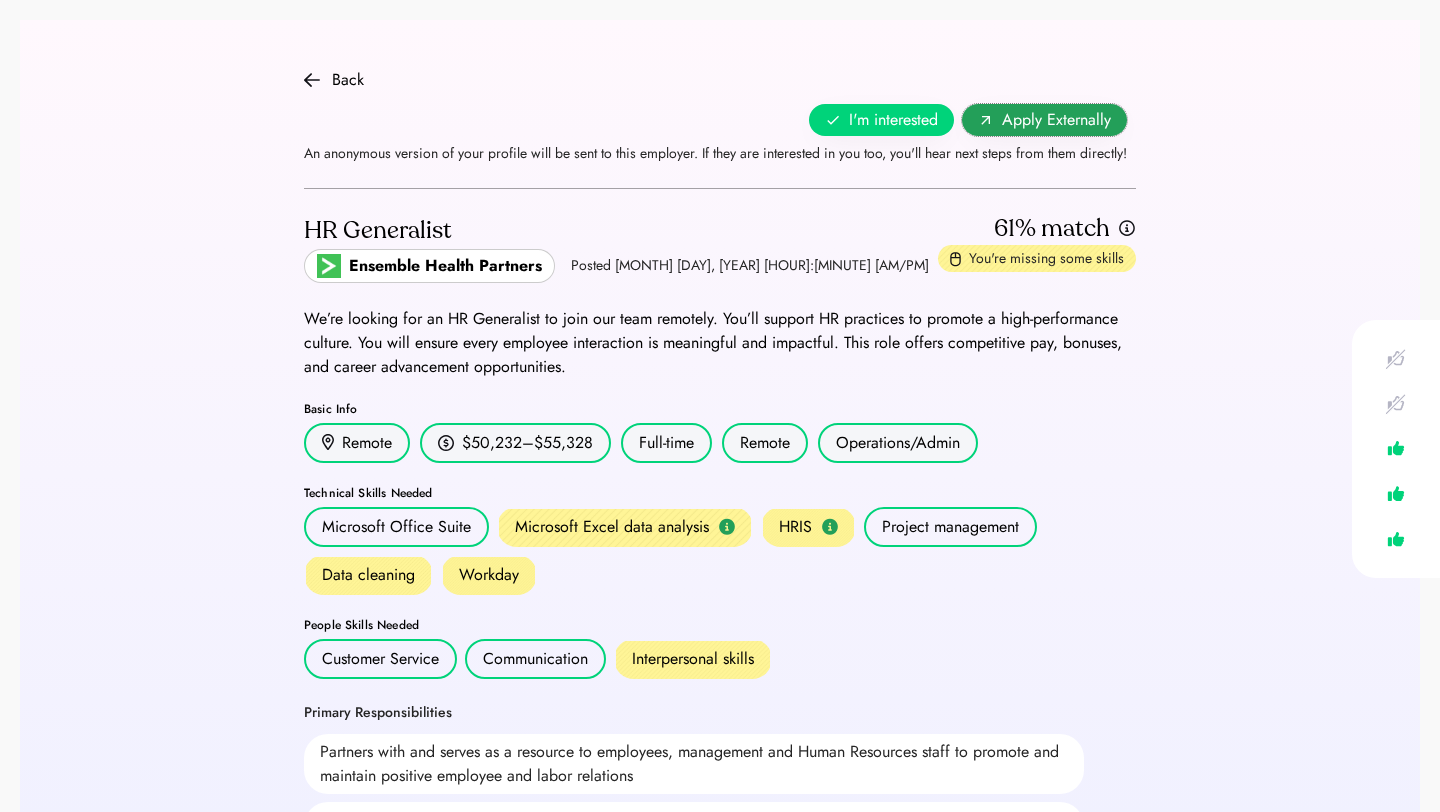 click on "Apply Externally" at bounding box center [1056, 120] 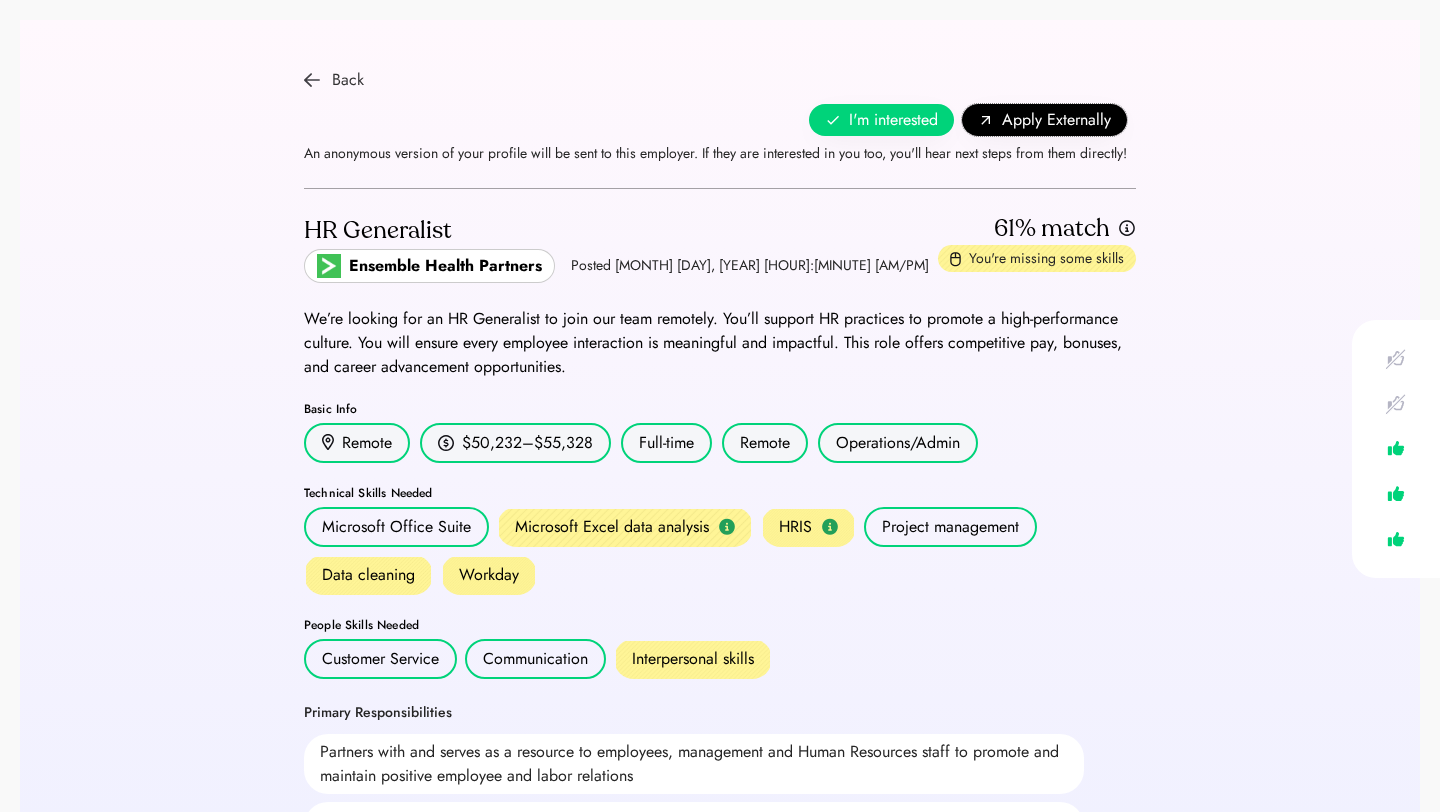 click on "Back" at bounding box center (334, 80) 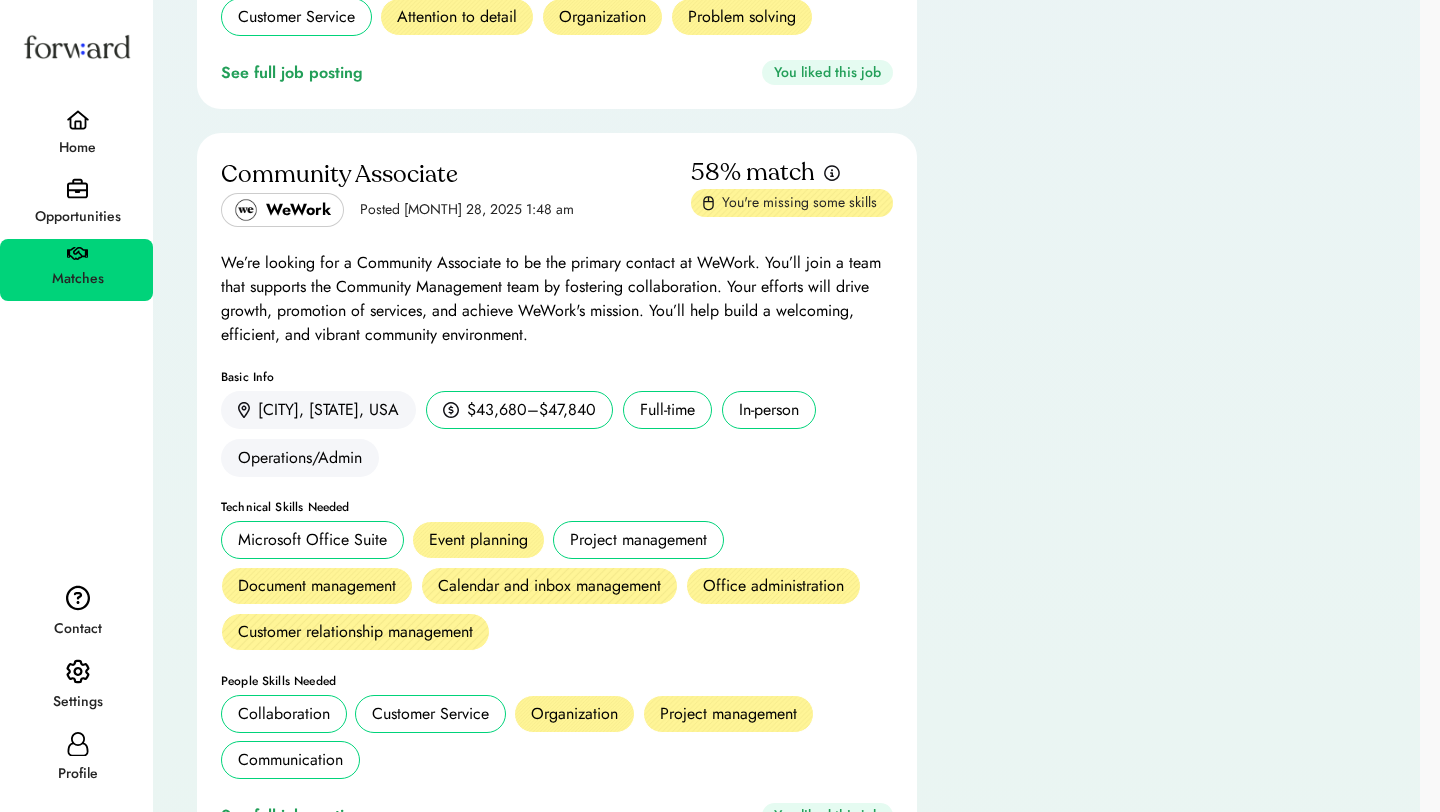 scroll, scrollTop: 9305, scrollLeft: 0, axis: vertical 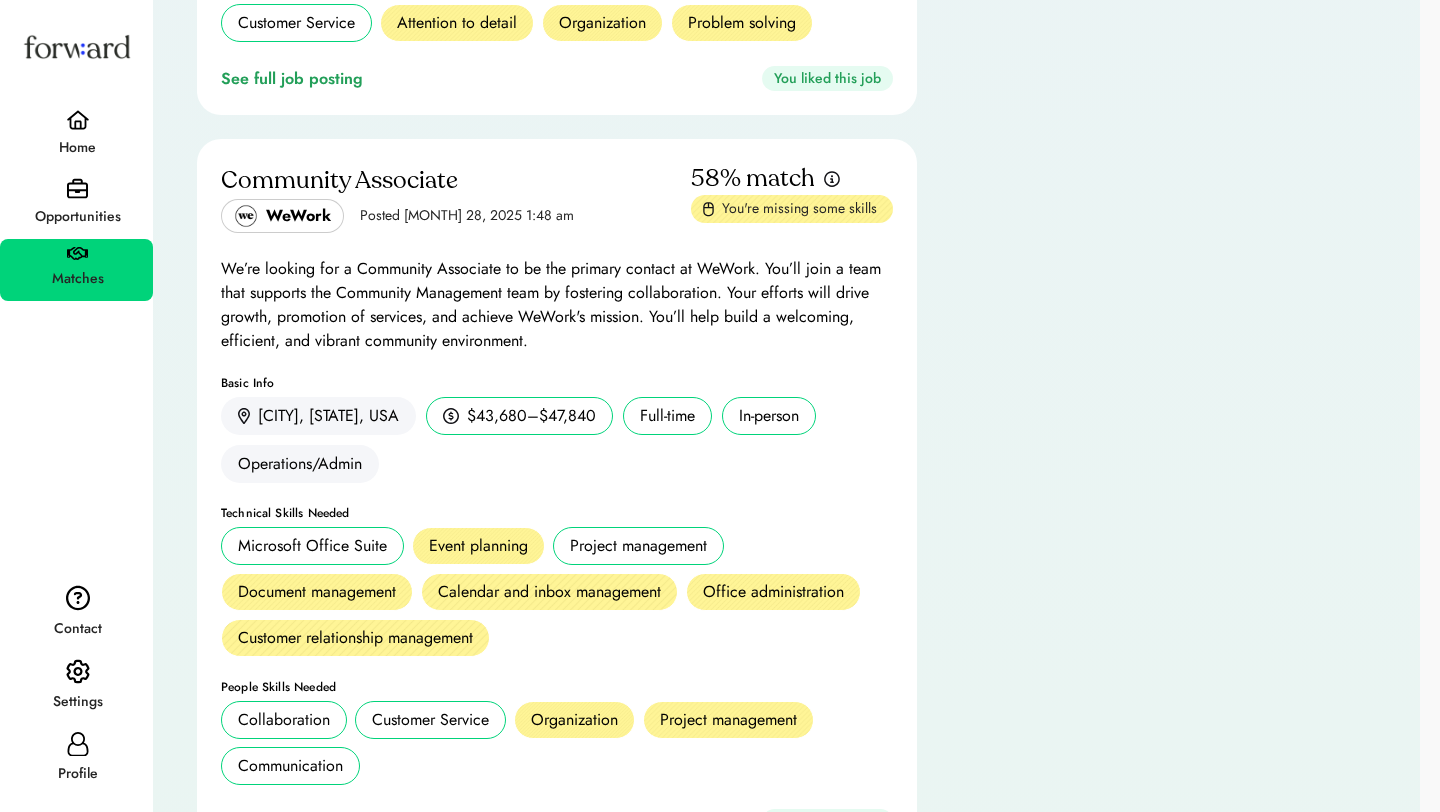 click on "Community Associate" at bounding box center (453, 181) 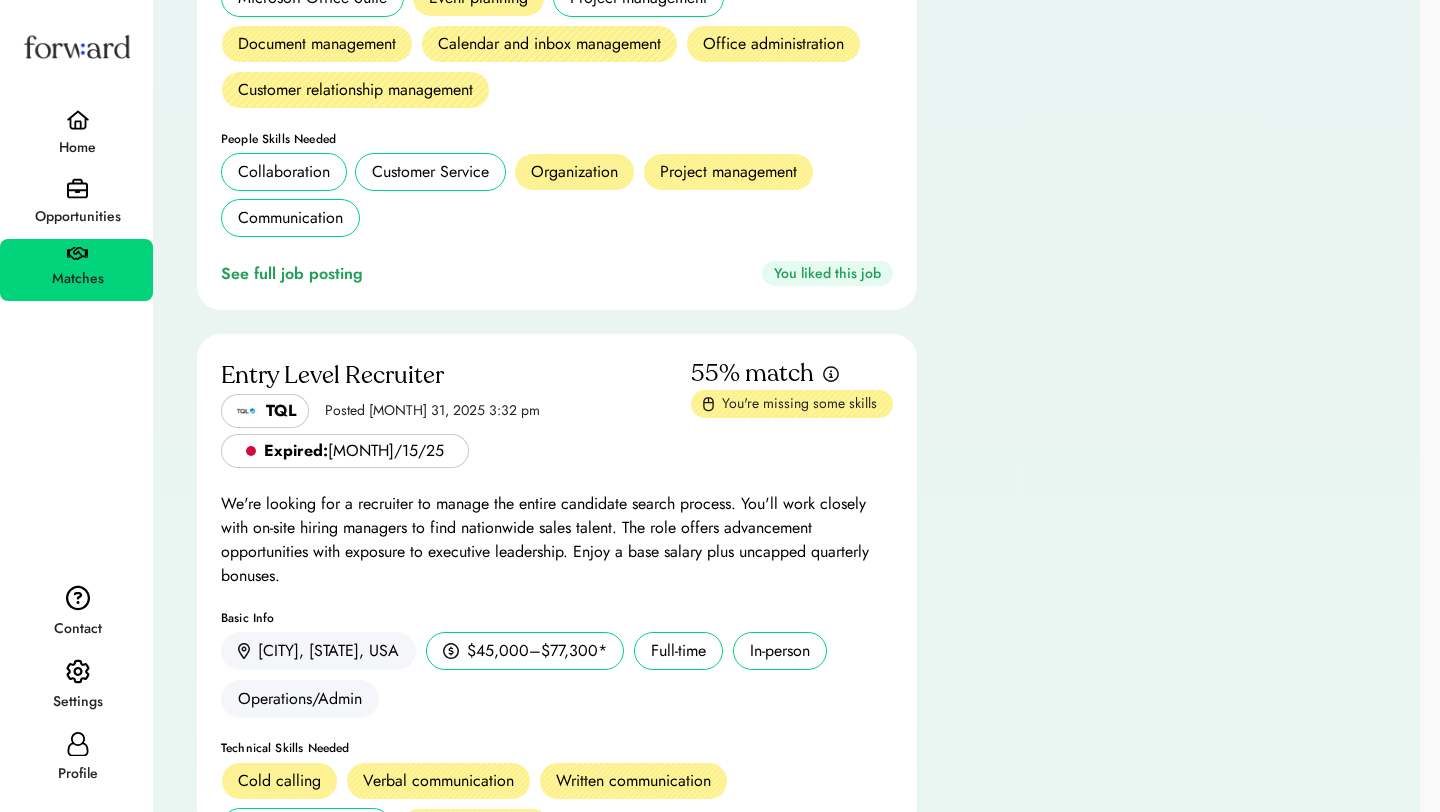 scroll, scrollTop: 9857, scrollLeft: 0, axis: vertical 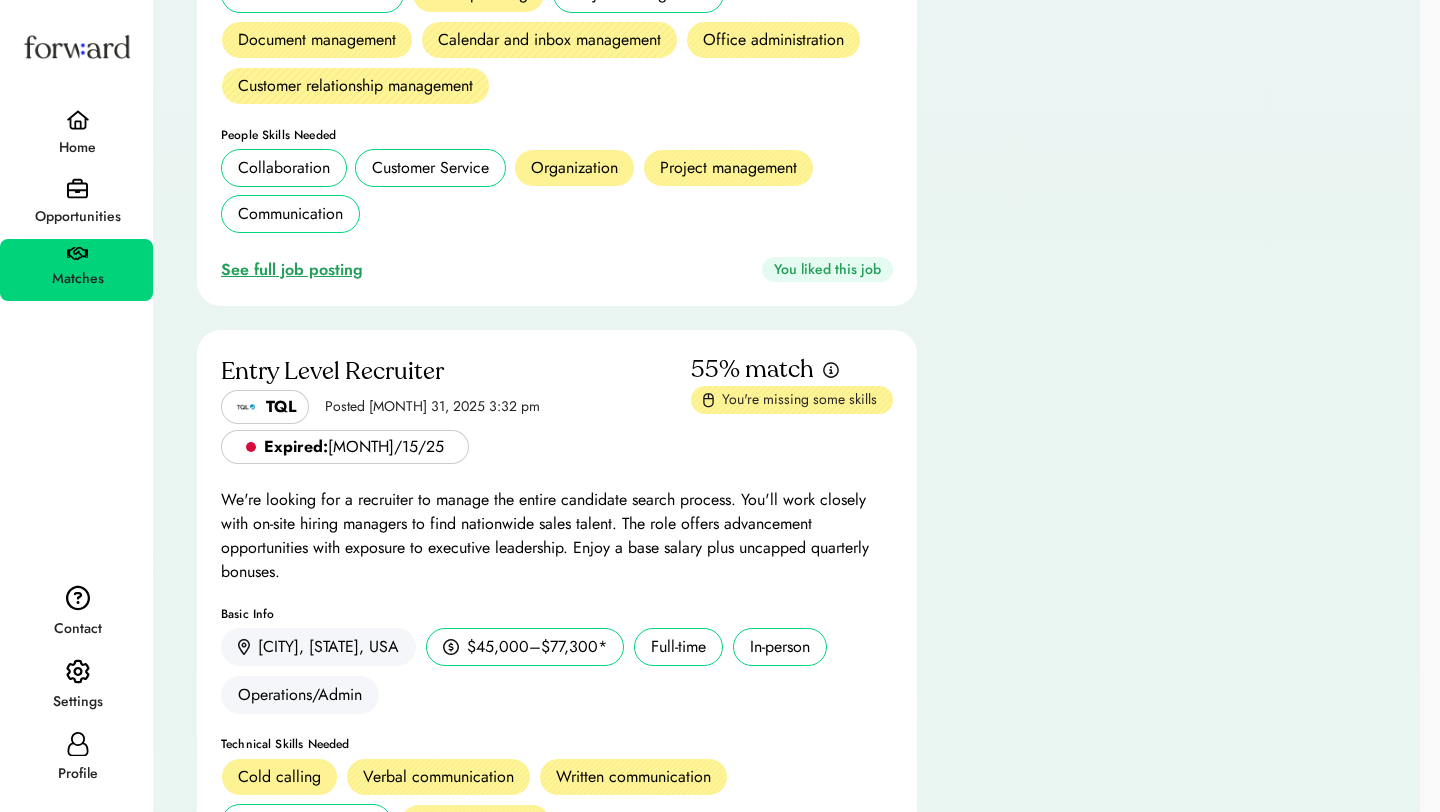 click on "See full job posting" at bounding box center (296, 270) 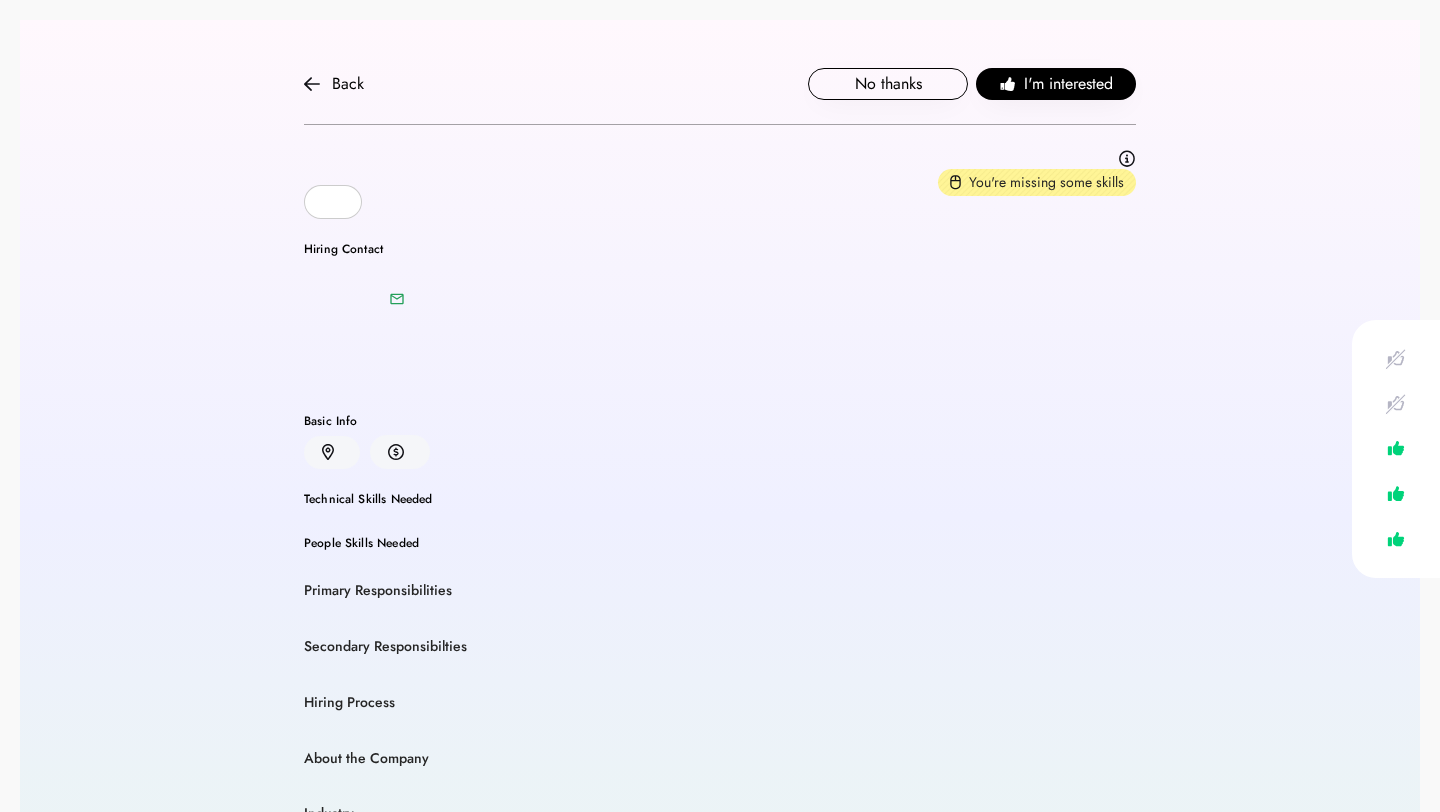 scroll, scrollTop: 0, scrollLeft: 0, axis: both 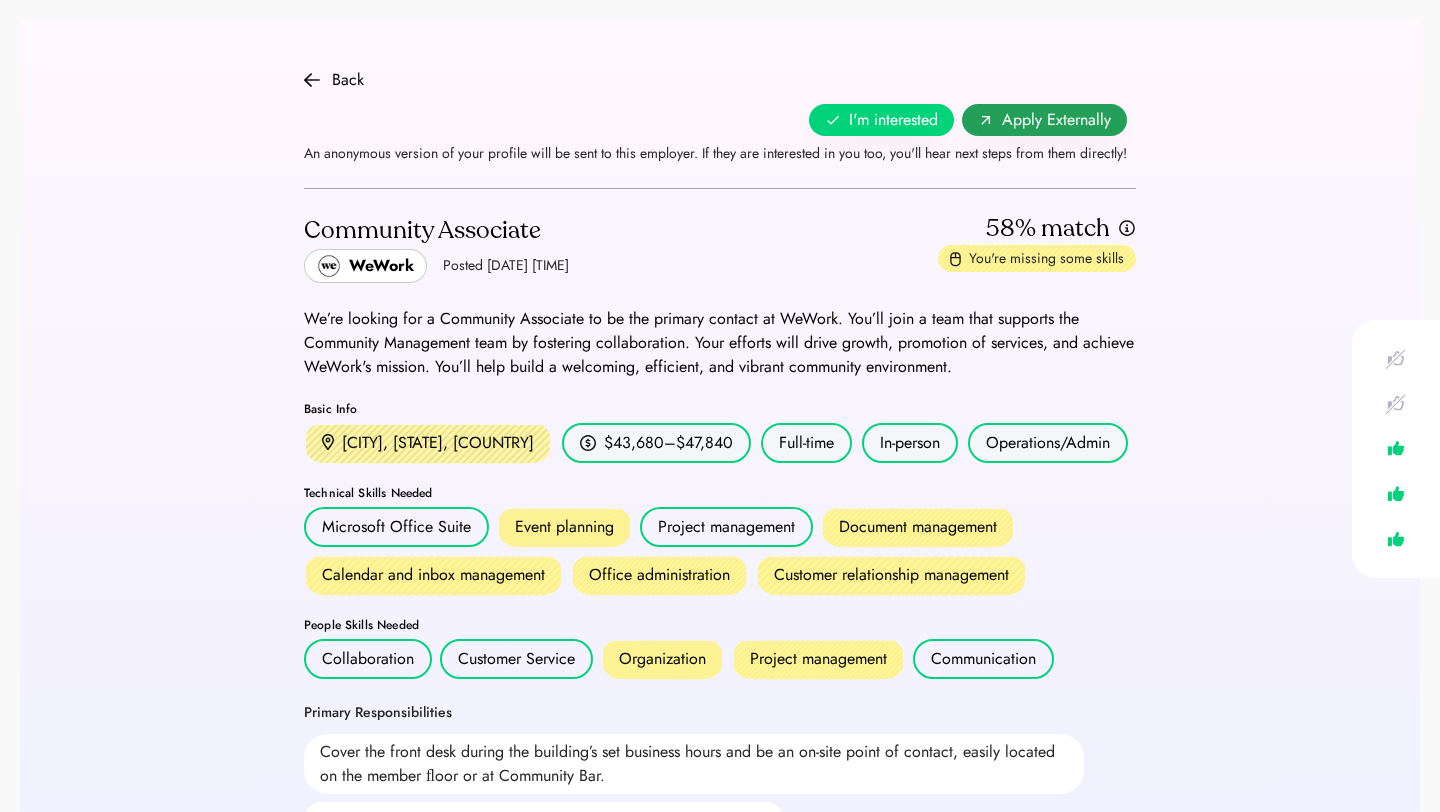 click on "Apply Externally" at bounding box center [1056, 120] 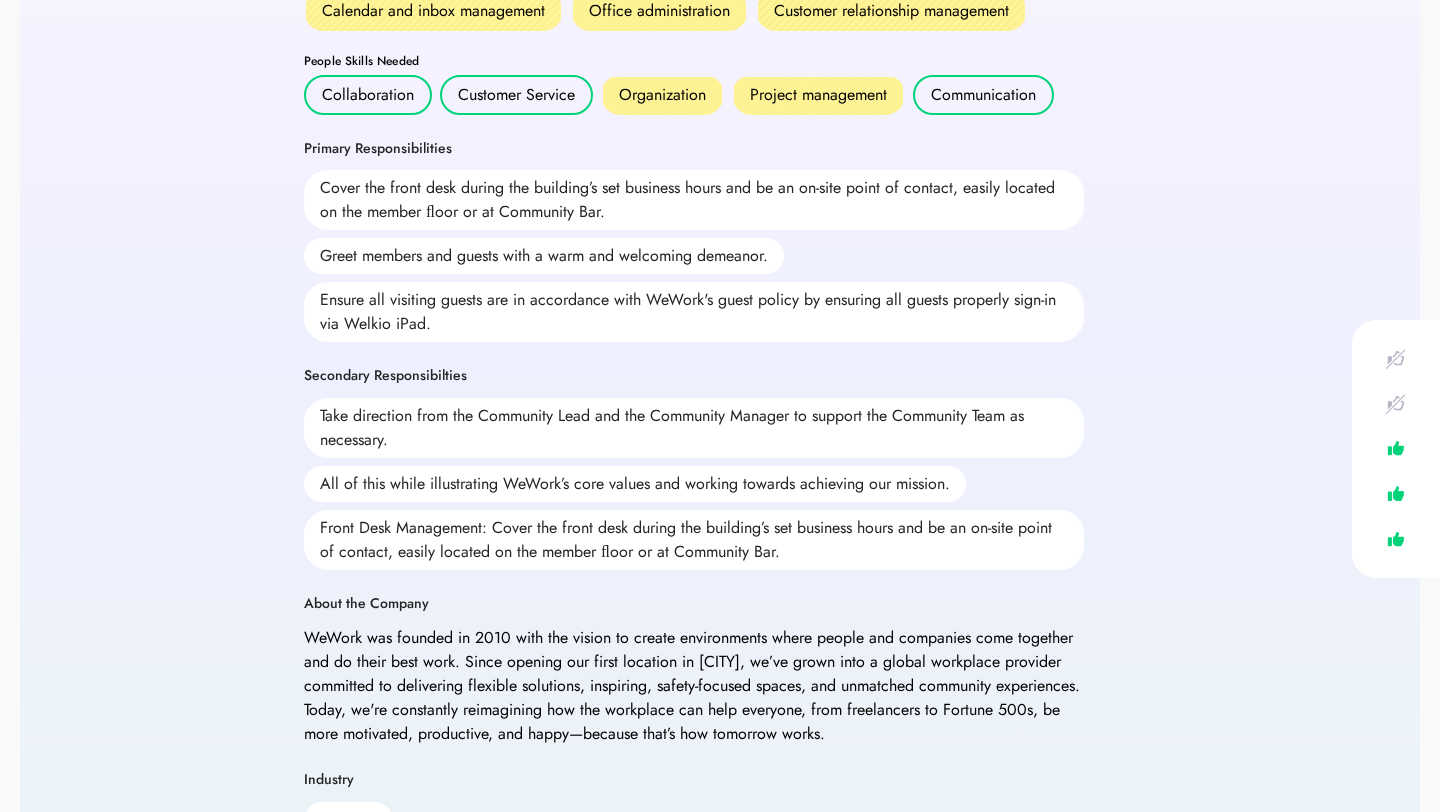 scroll, scrollTop: 0, scrollLeft: 0, axis: both 